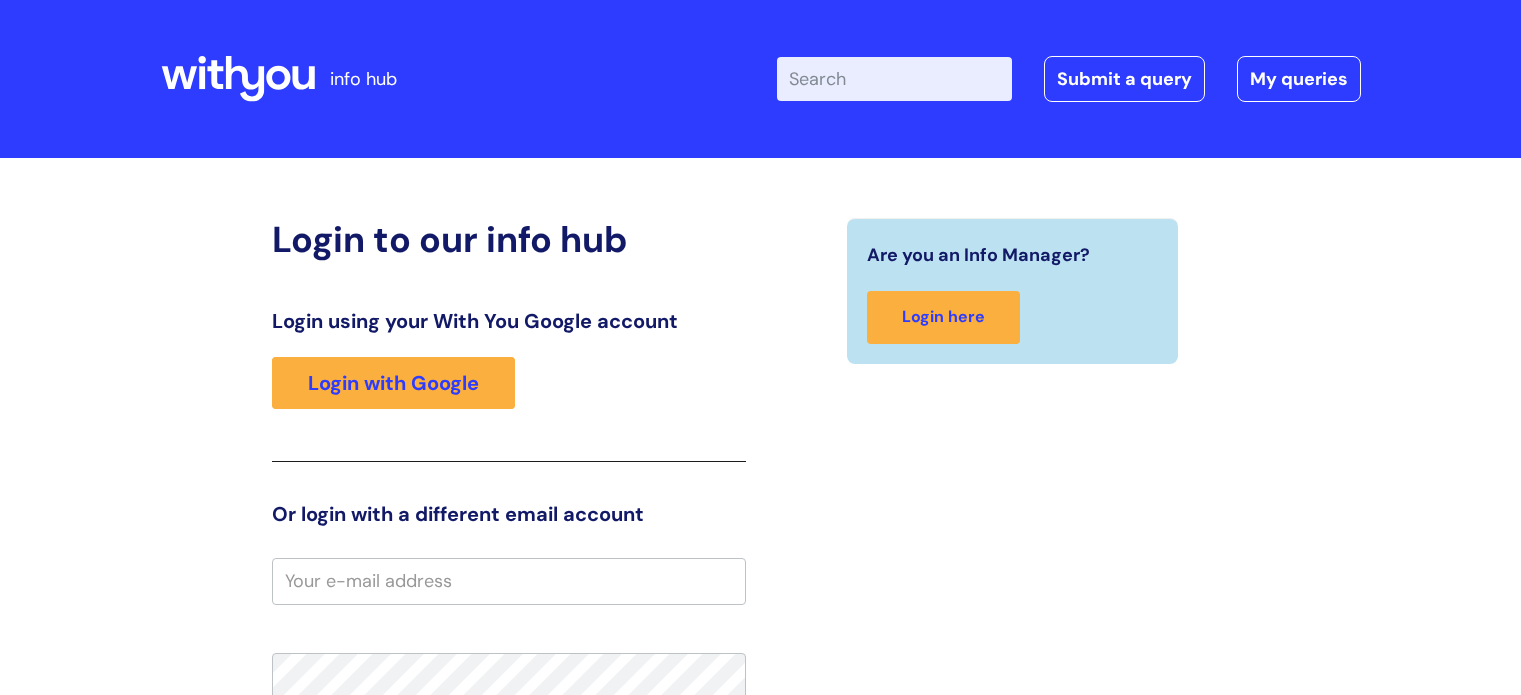 scroll, scrollTop: 0, scrollLeft: 0, axis: both 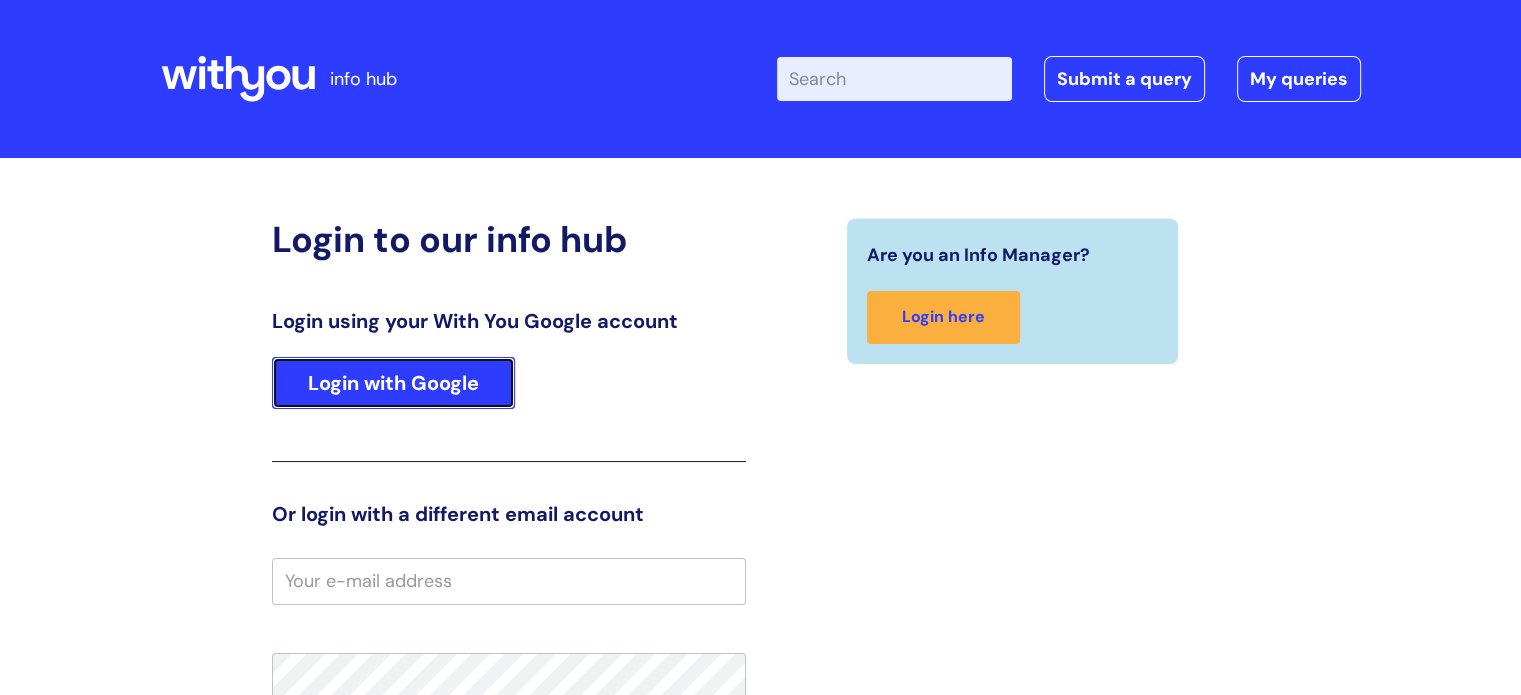 click on "Login with Google" at bounding box center (393, 383) 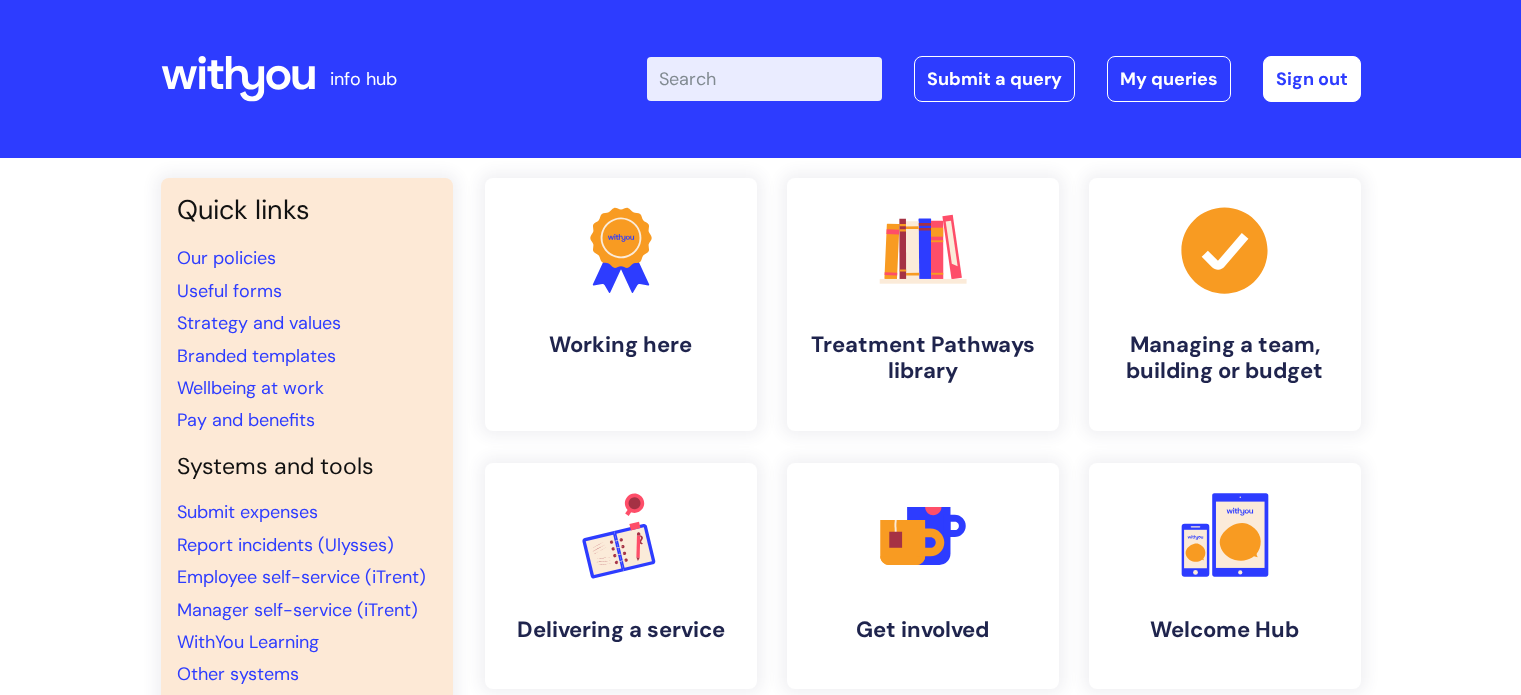 scroll, scrollTop: 0, scrollLeft: 0, axis: both 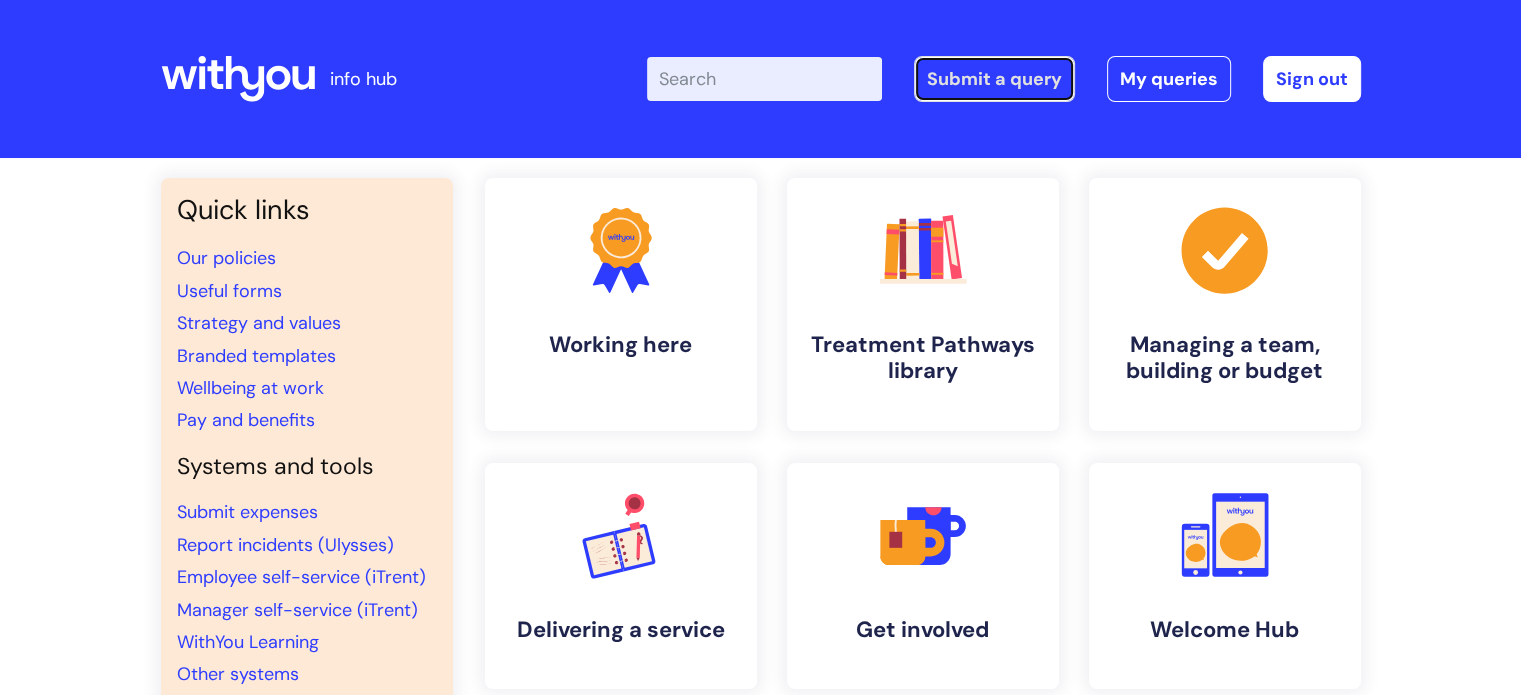 click on "Submit a query" at bounding box center (994, 79) 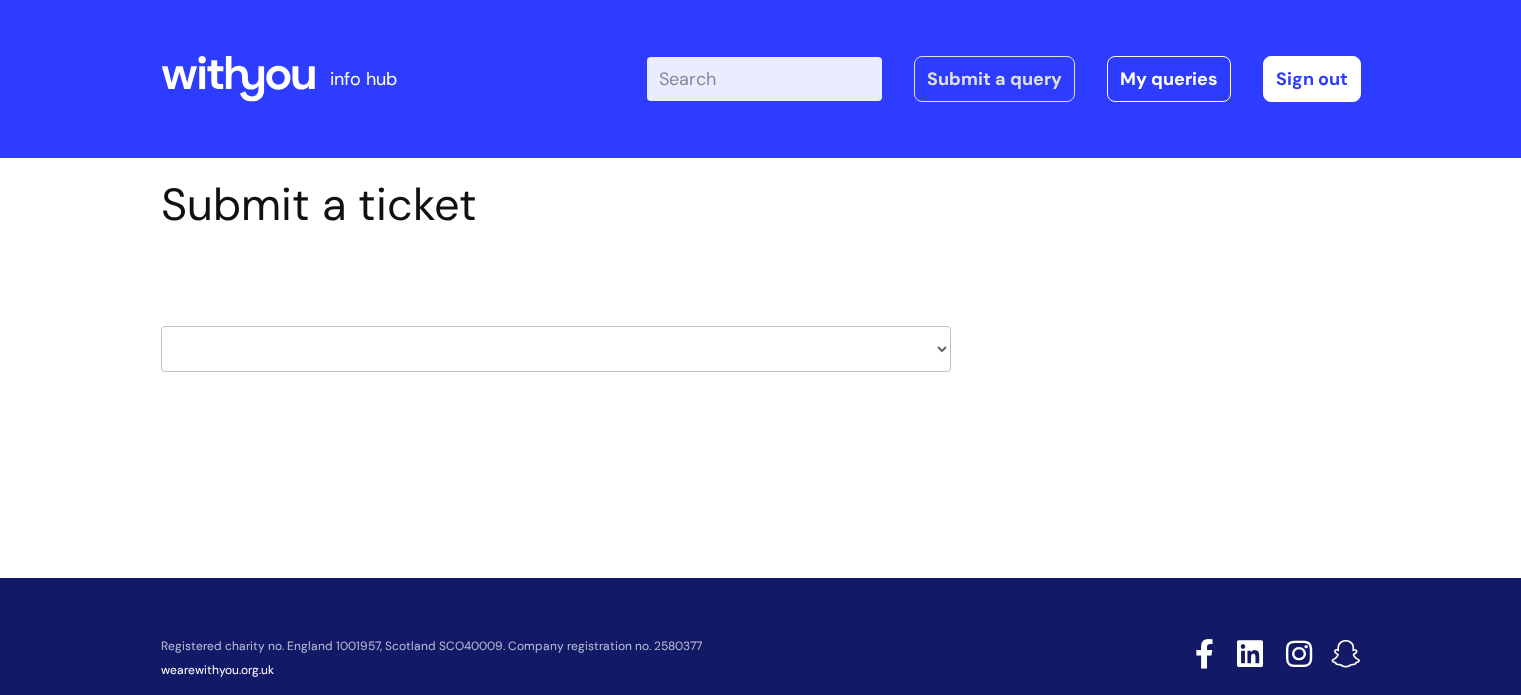 scroll, scrollTop: 0, scrollLeft: 0, axis: both 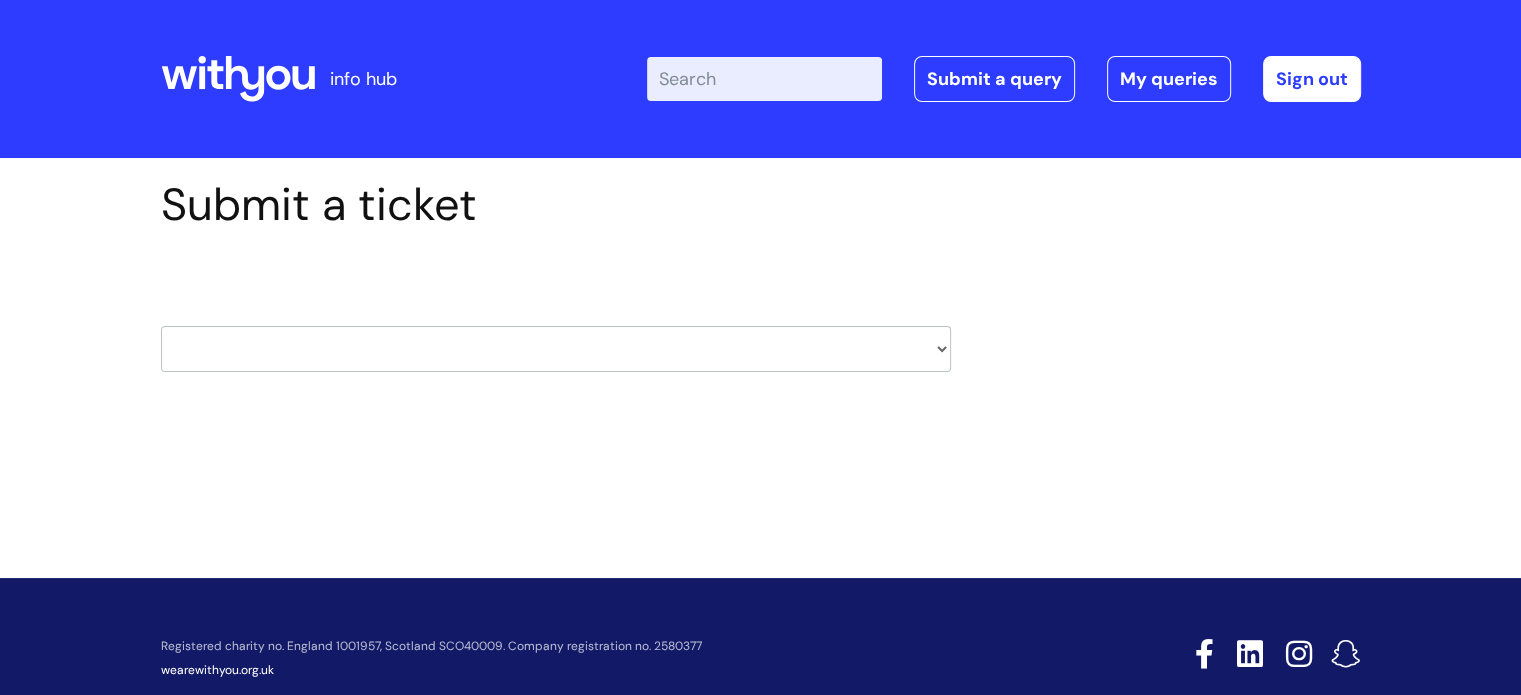 click on "HR / People
IT and Support
Clinical Drug Alerts
Finance Accounts
Data Support Team
Data Protection
External Communications
Learning and Development
Information Requests & Reports - Data Analysts
Insurance
Internal Communications
Pensions
Surrey NHS Talking Therapies
Payroll
Safeguarding" at bounding box center [556, 349] 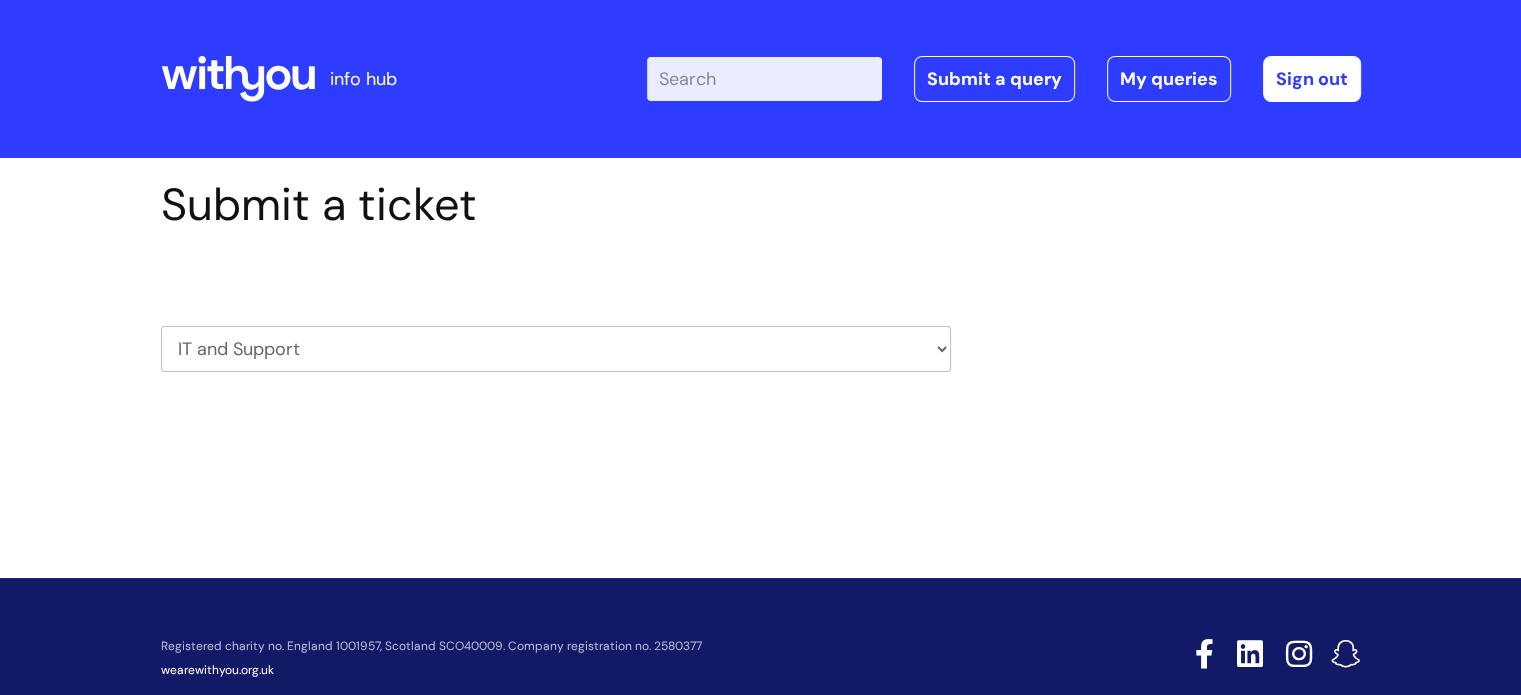 click on "HR / People
IT and Support
Clinical Drug Alerts
Finance Accounts
Data Support Team
Data Protection
External Communications
Learning and Development
Information Requests & Reports - Data Analysts
Insurance
Internal Communications
Pensions
Surrey NHS Talking Therapies
Payroll
Safeguarding" at bounding box center [556, 349] 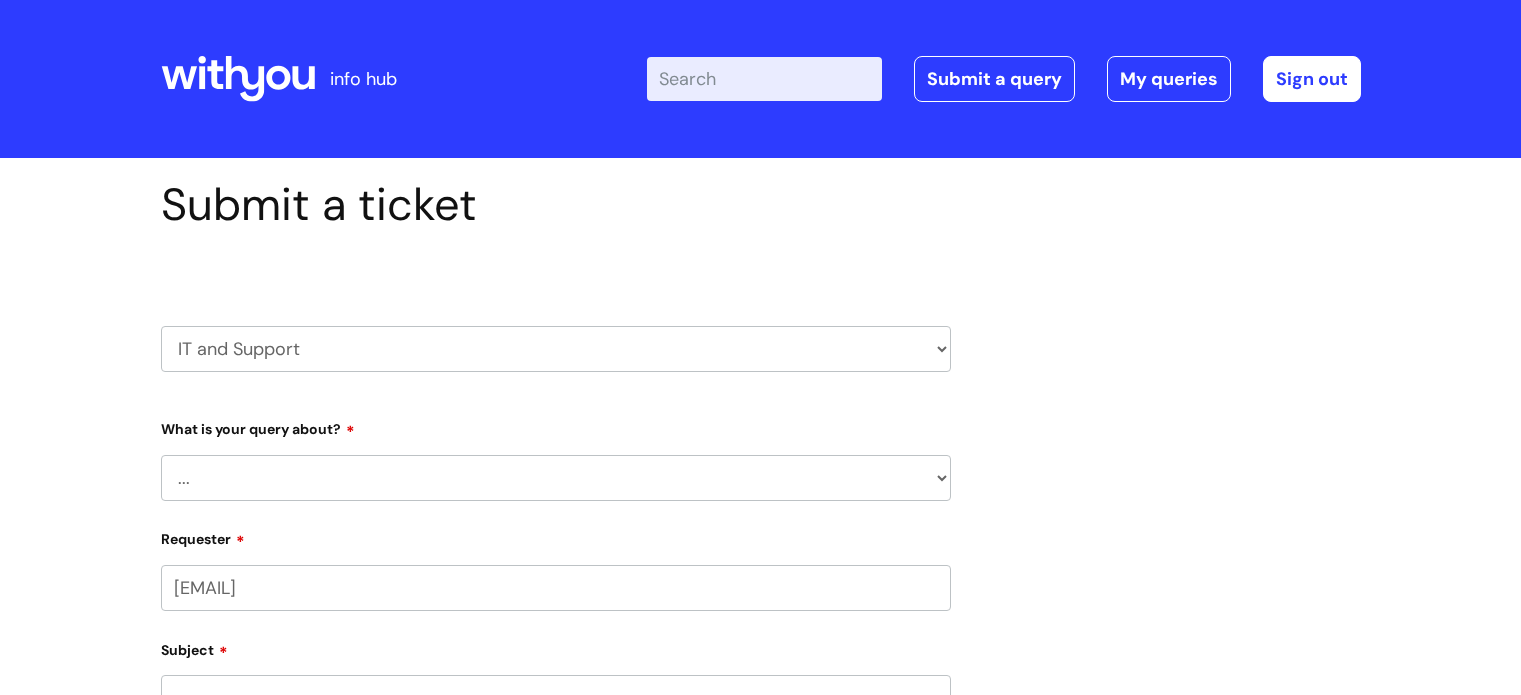 scroll, scrollTop: 0, scrollLeft: 0, axis: both 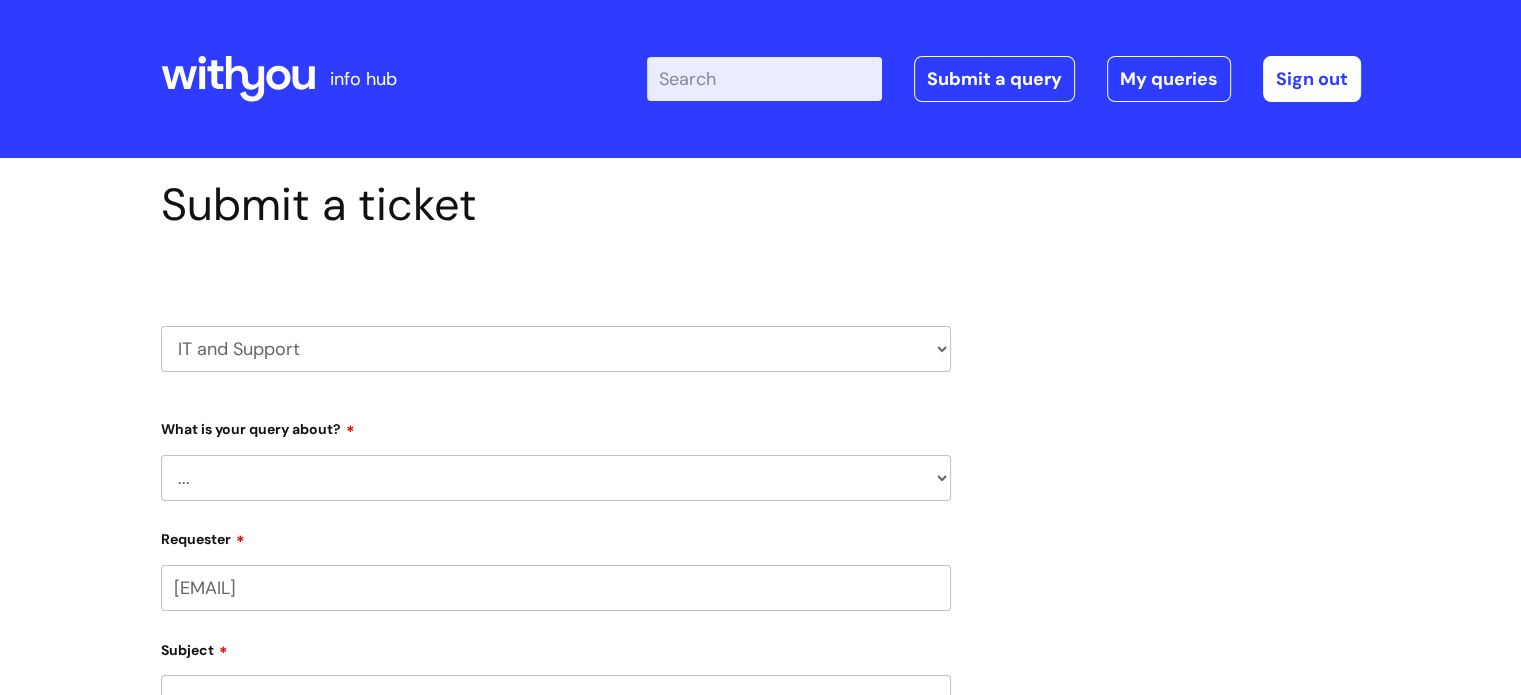 select on "[PHONE]" 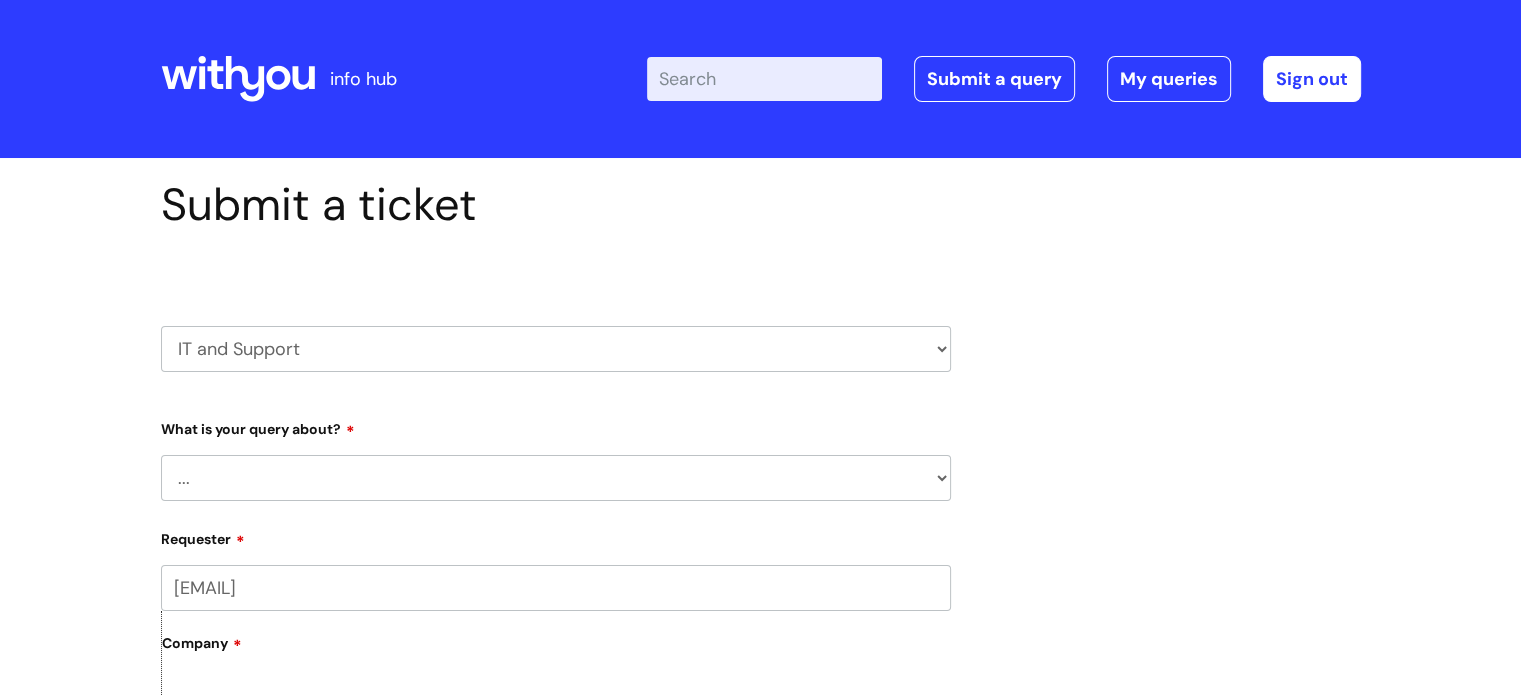 scroll, scrollTop: 200, scrollLeft: 0, axis: vertical 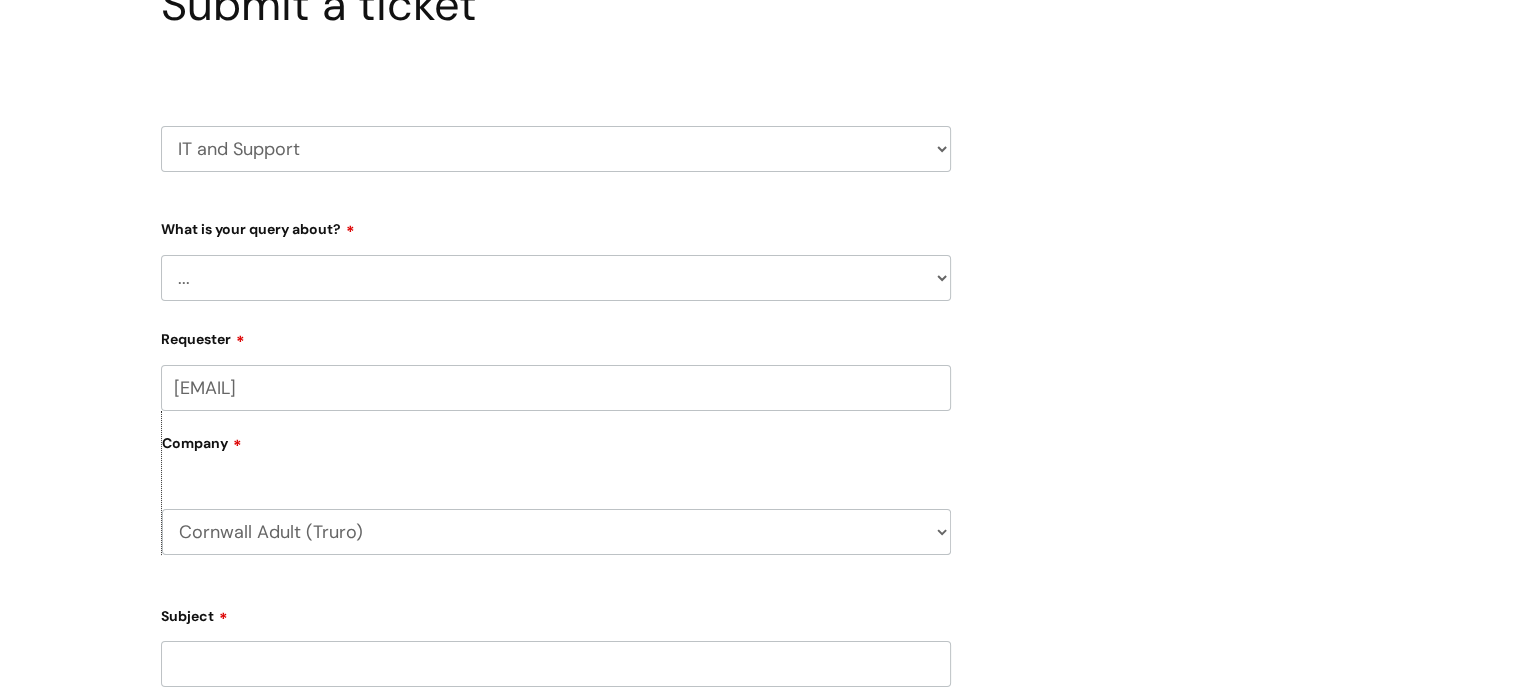 click on "...
Mobile Phone Reset & MFA
Accounts, Starters and Leavers
IT Hardware issue
I need help logging in
Printing & Scanning
Something Else
System/software" at bounding box center [556, 278] 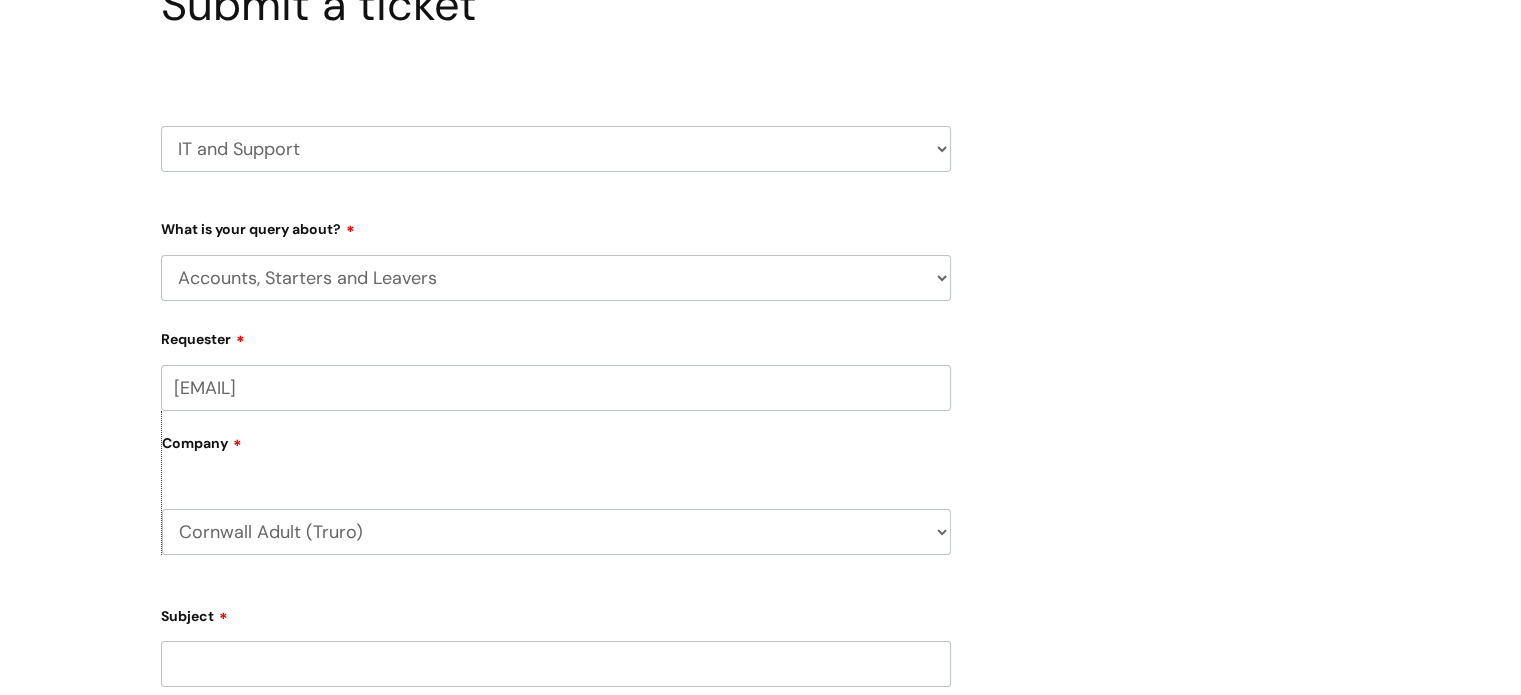 click on "...
Mobile Phone Reset & MFA
Accounts, Starters and Leavers
IT Hardware issue
I need help logging in
Printing & Scanning
Something Else
System/software" at bounding box center (556, 278) 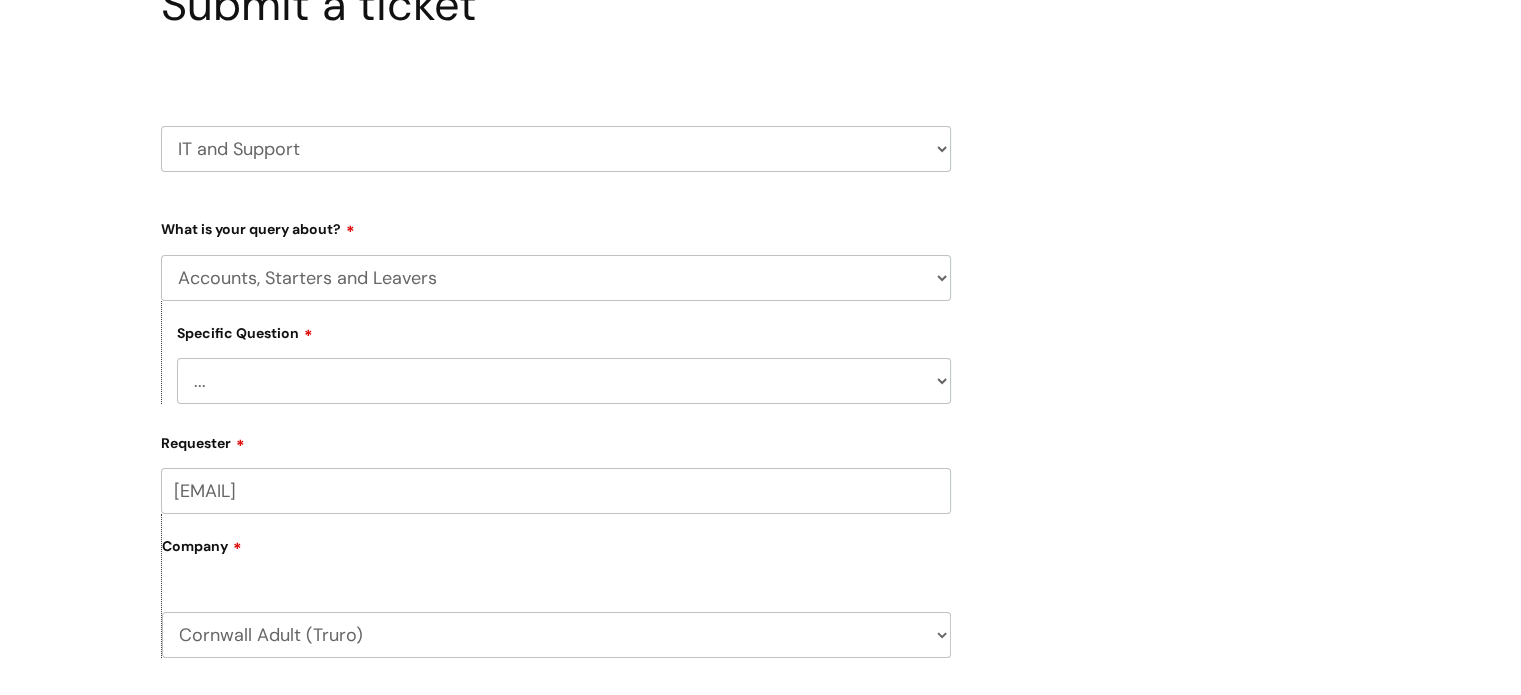 click on "... I have a new starter I have a leaver I need to make a change to an account I need some information about an account I have a question about a leaver" at bounding box center (564, 381) 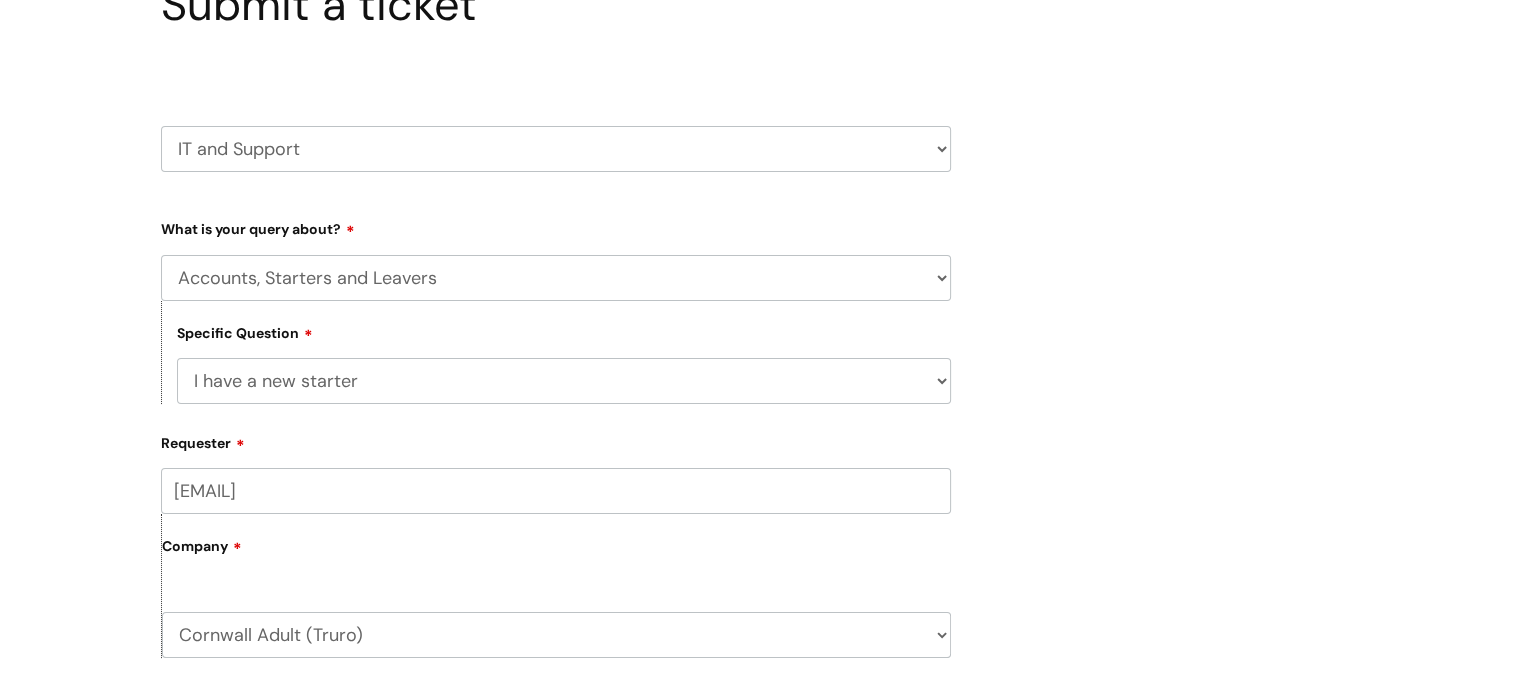 click on "... I have a new starter I have a leaver I need to make a change to an account I need some information about an account I have a question about a leaver" at bounding box center [564, 381] 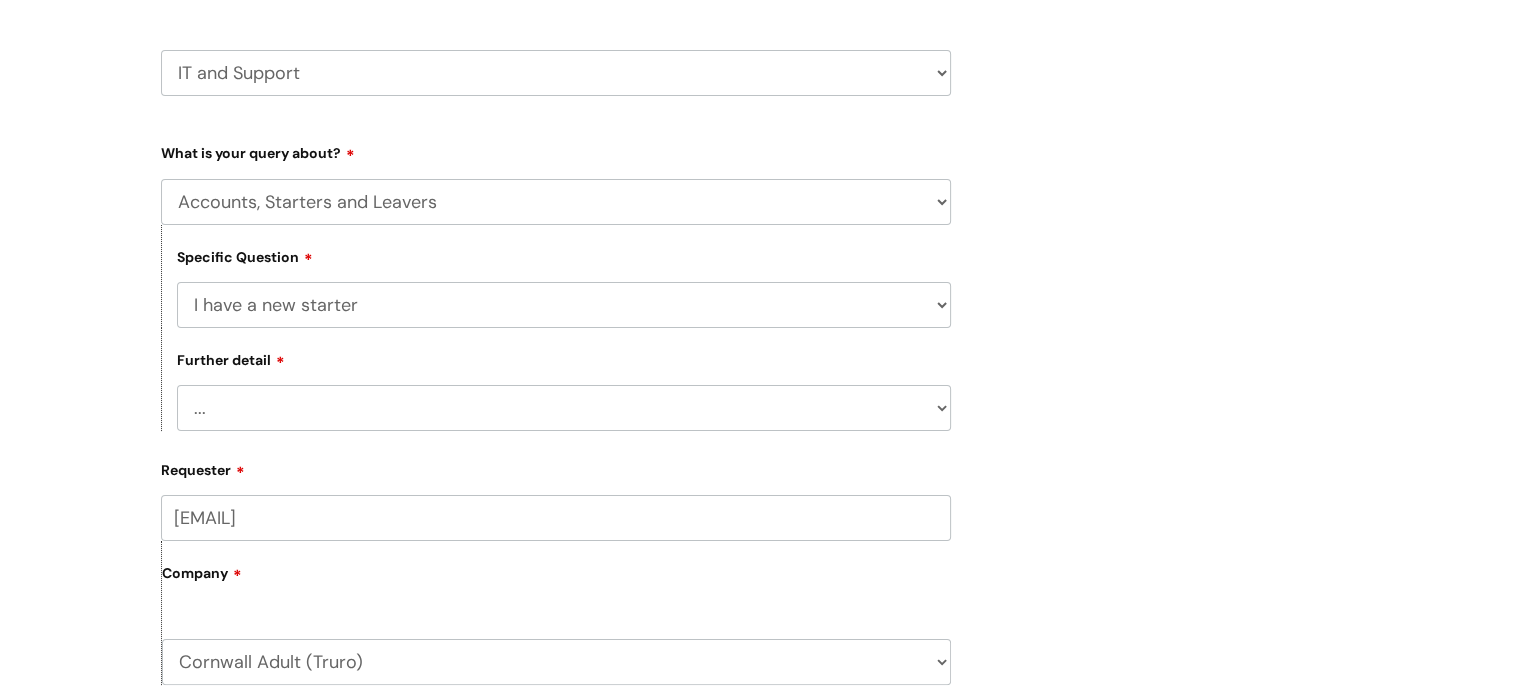 scroll, scrollTop: 500, scrollLeft: 0, axis: vertical 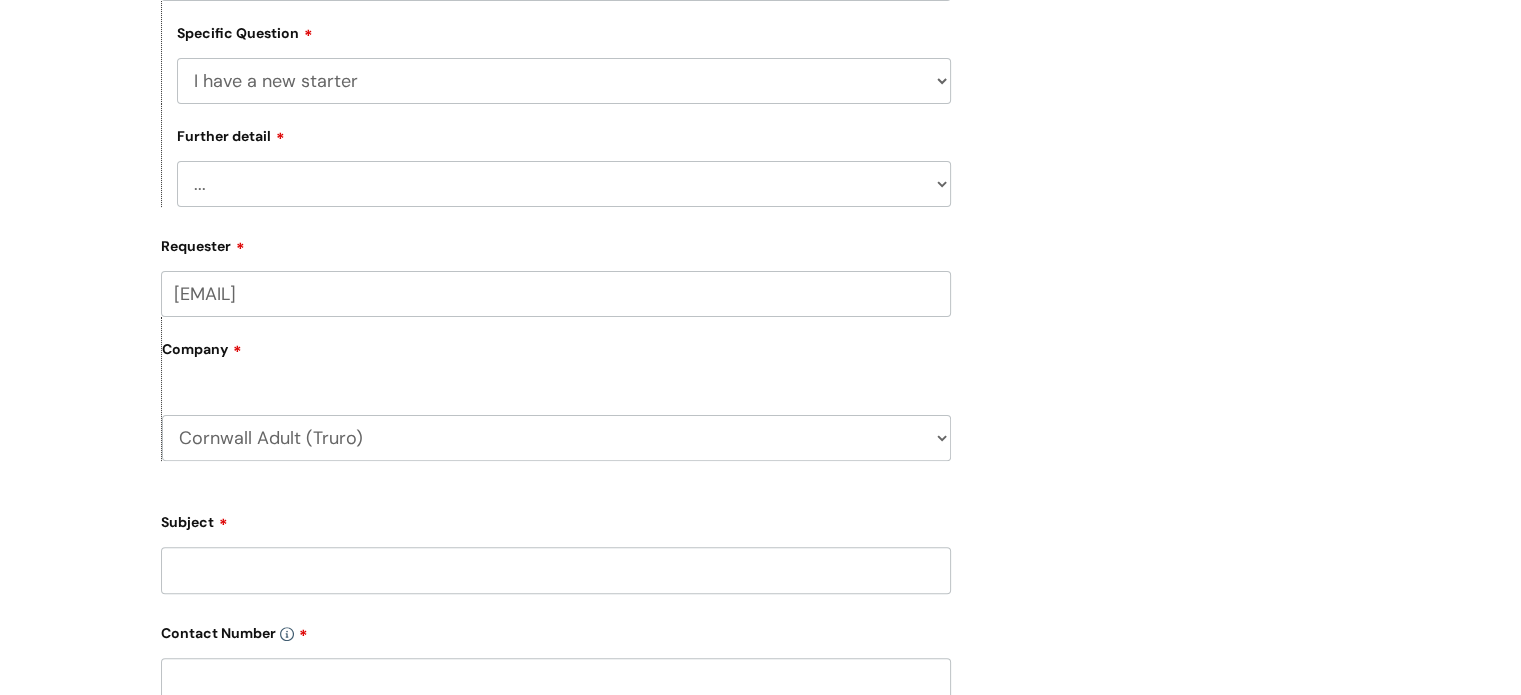 click on "... Can I have my new starter’s IT account details I need to amend the name, details or access of an account I’ve got a new starter - where is their equipment? Something else" at bounding box center [564, 184] 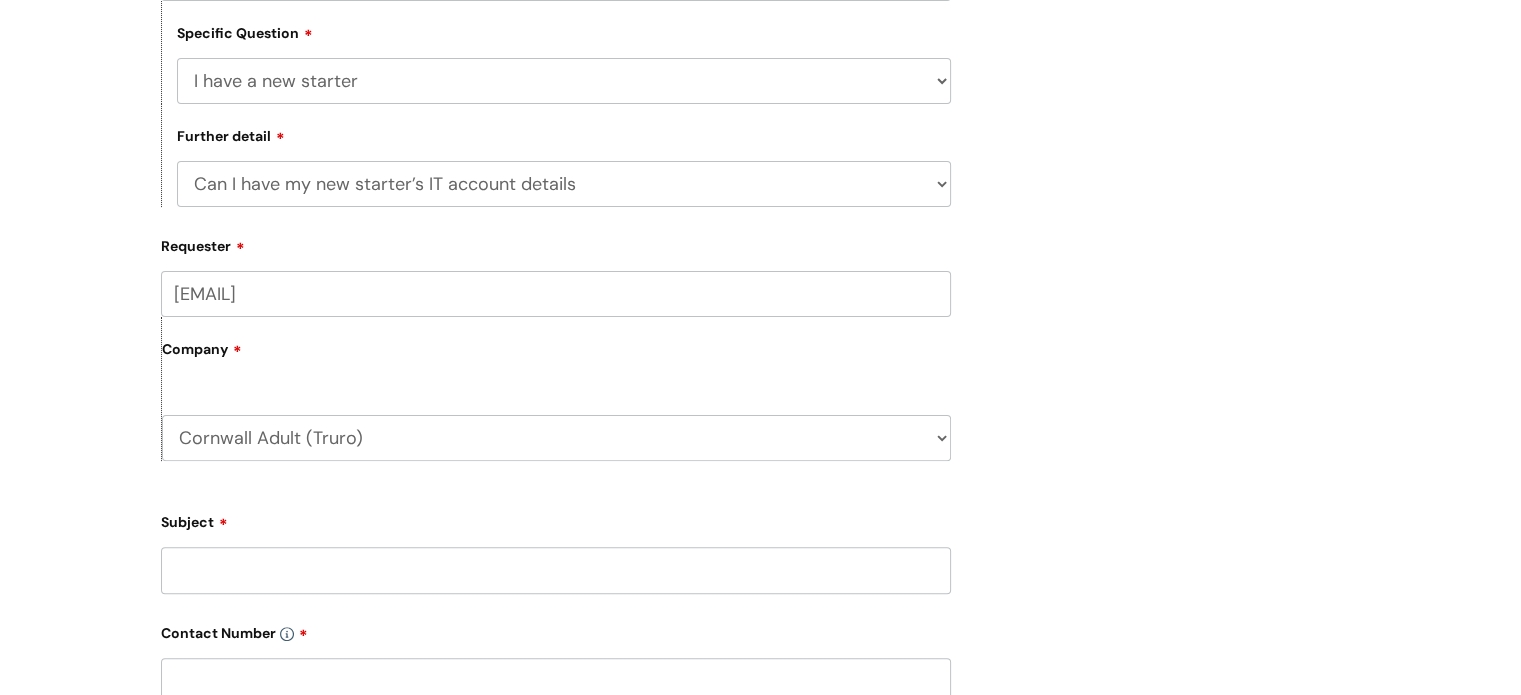 click on "... Can I have my new starter’s IT account details I need to amend the name, details or access of an account I’ve got a new starter - where is their equipment? Something else" at bounding box center [564, 184] 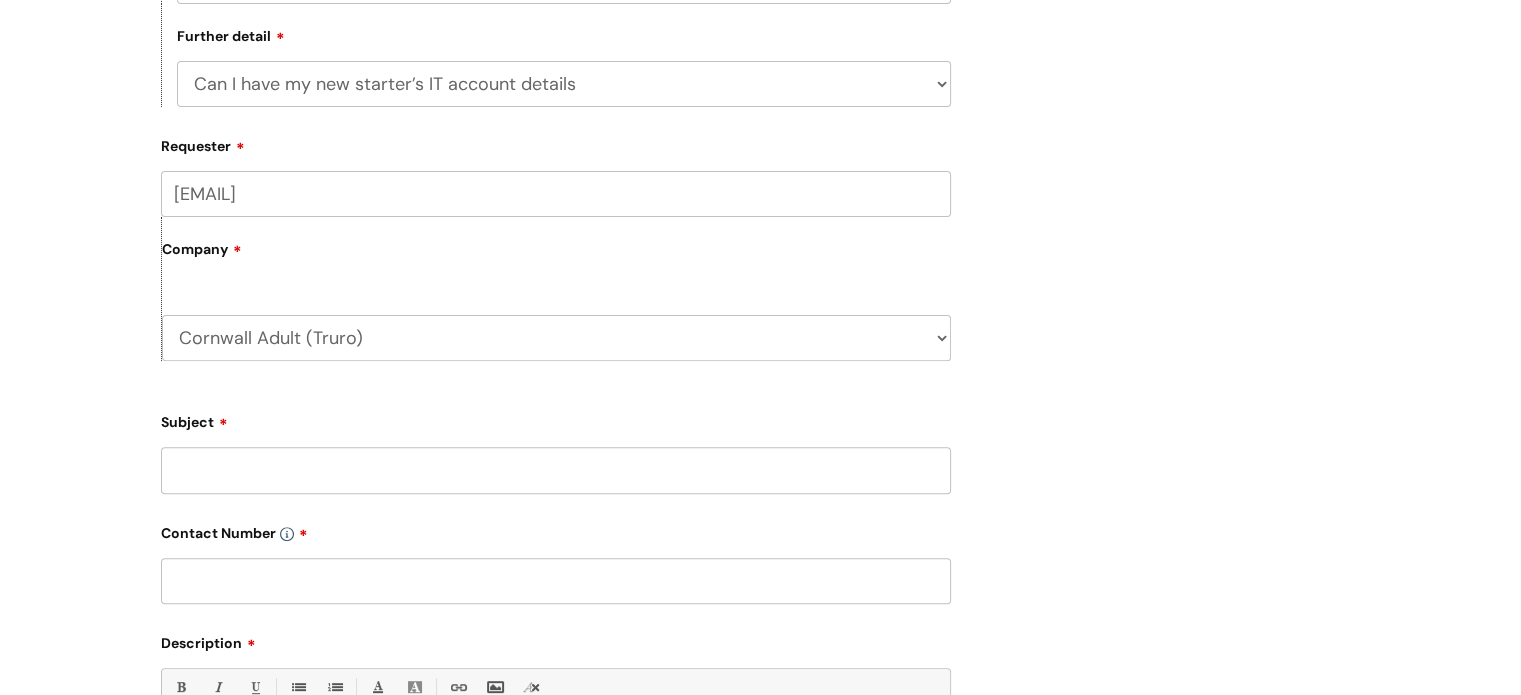 click on "Subject" at bounding box center [556, 470] 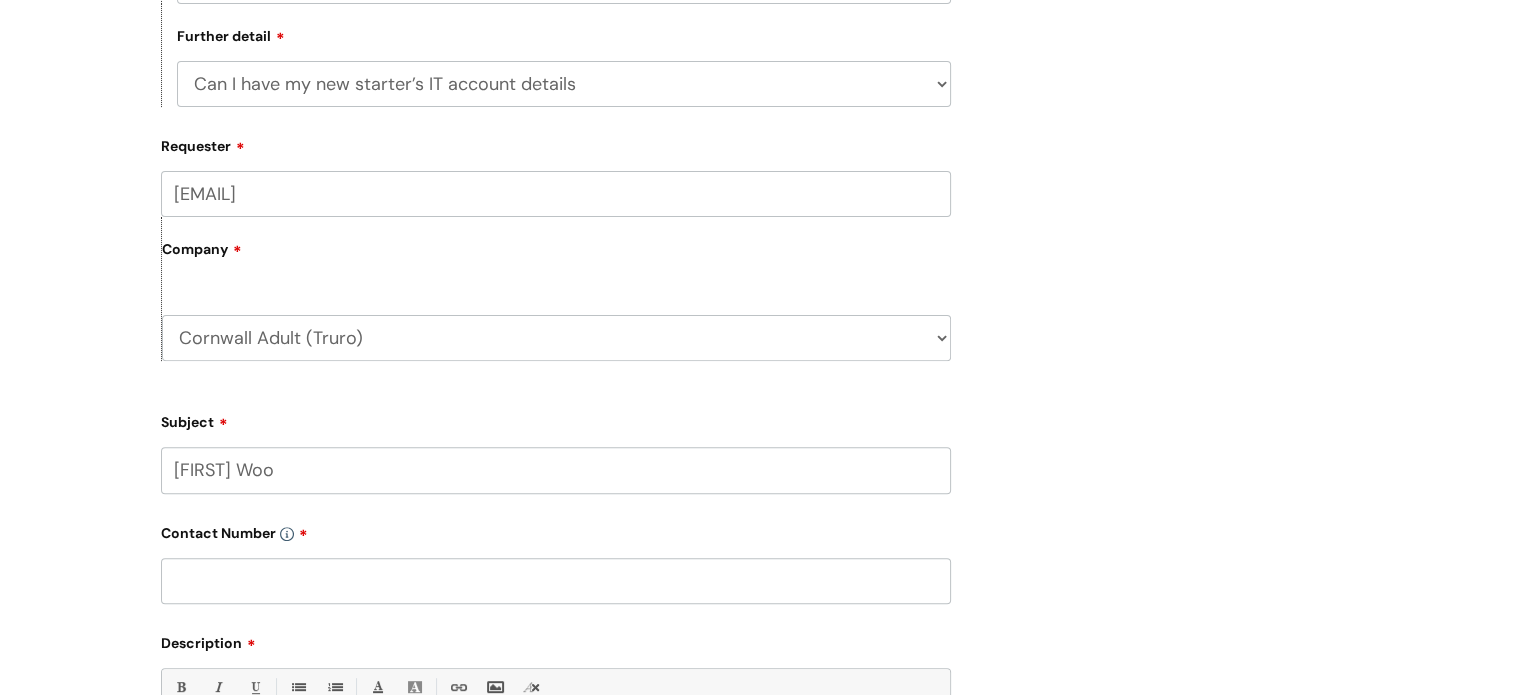 click on "[FIRST] Woo" at bounding box center (556, 470) 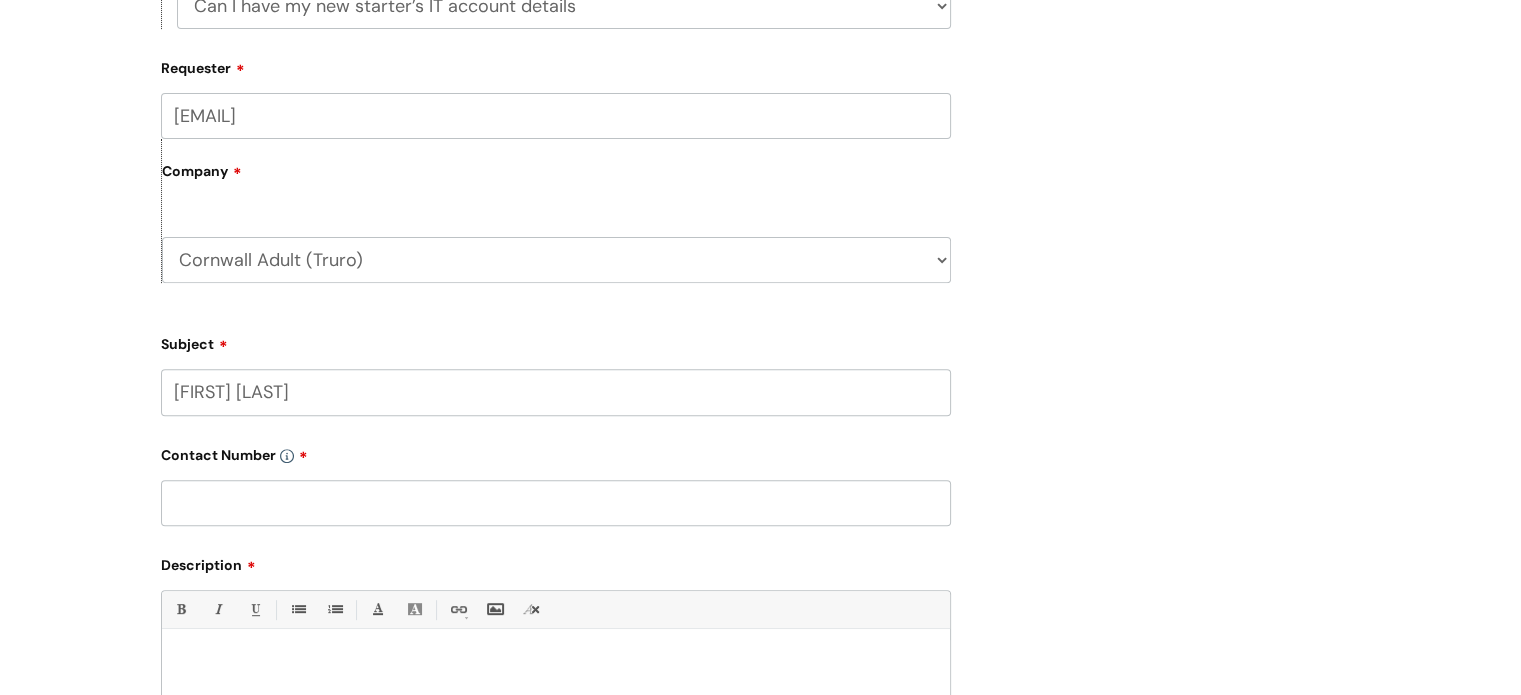 scroll, scrollTop: 800, scrollLeft: 0, axis: vertical 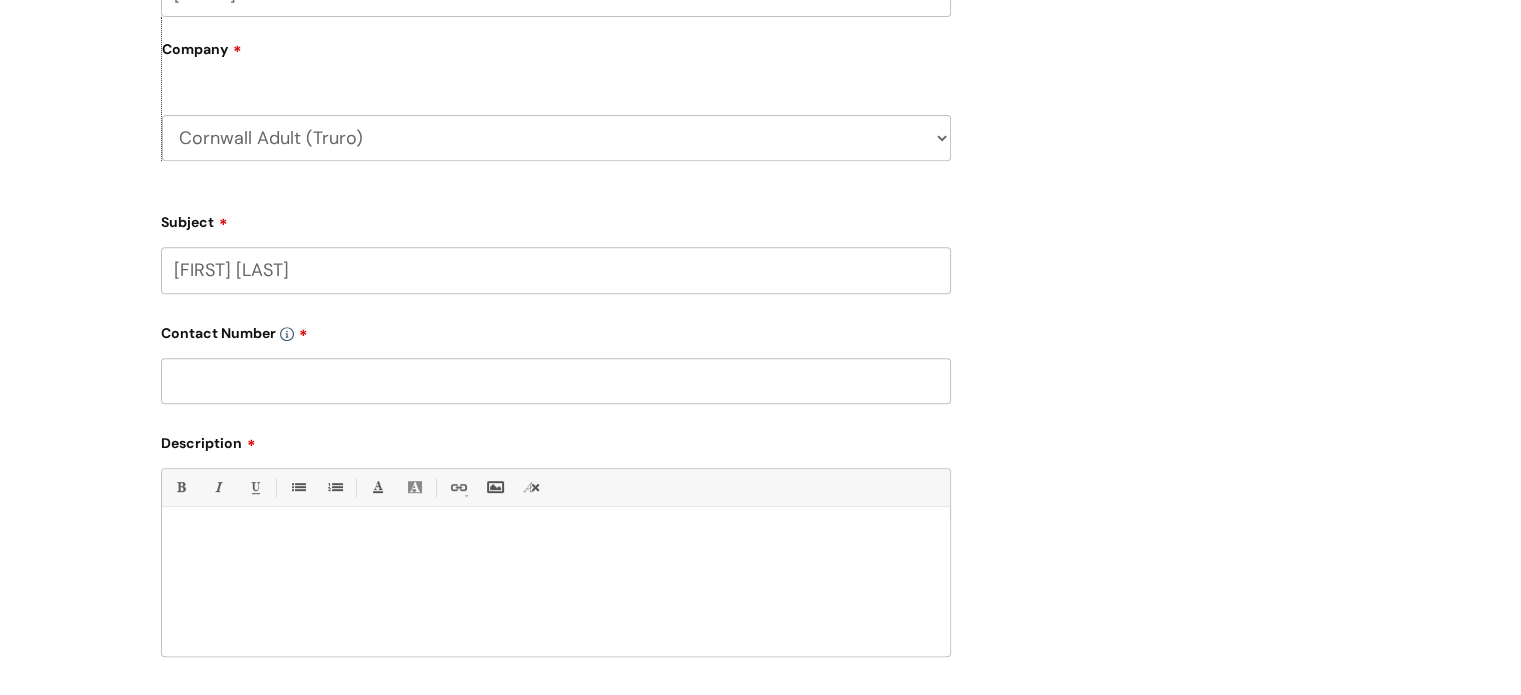 type on "[FIRST] [LAST]" 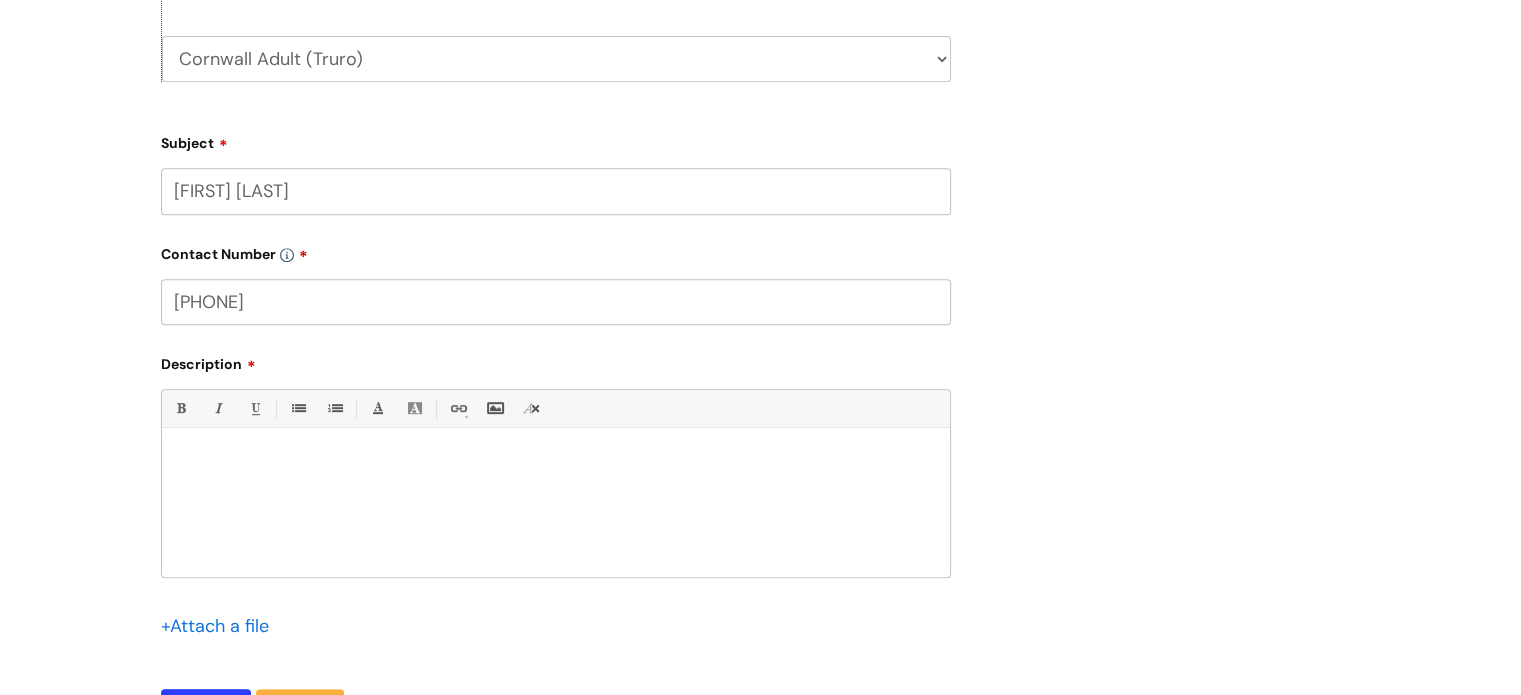 scroll, scrollTop: 1000, scrollLeft: 0, axis: vertical 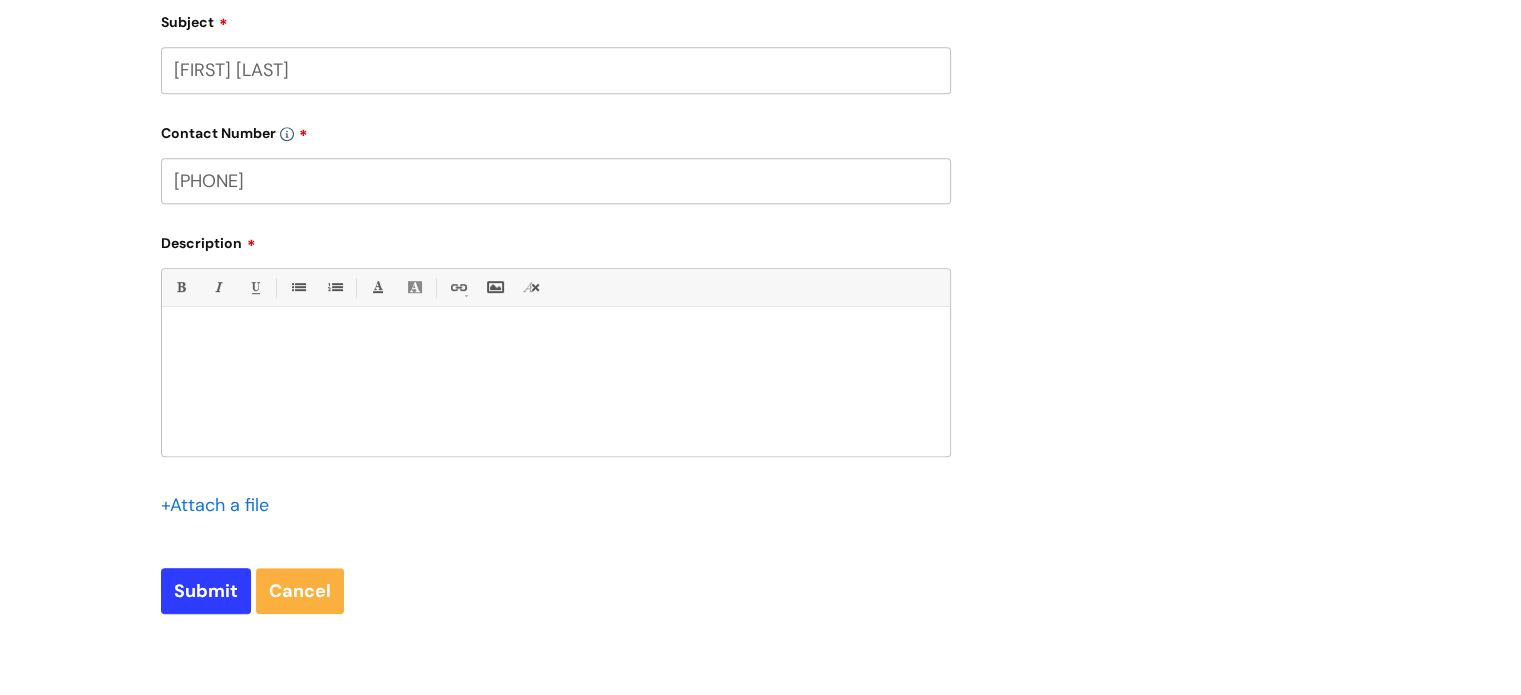 type on "[PHONE]" 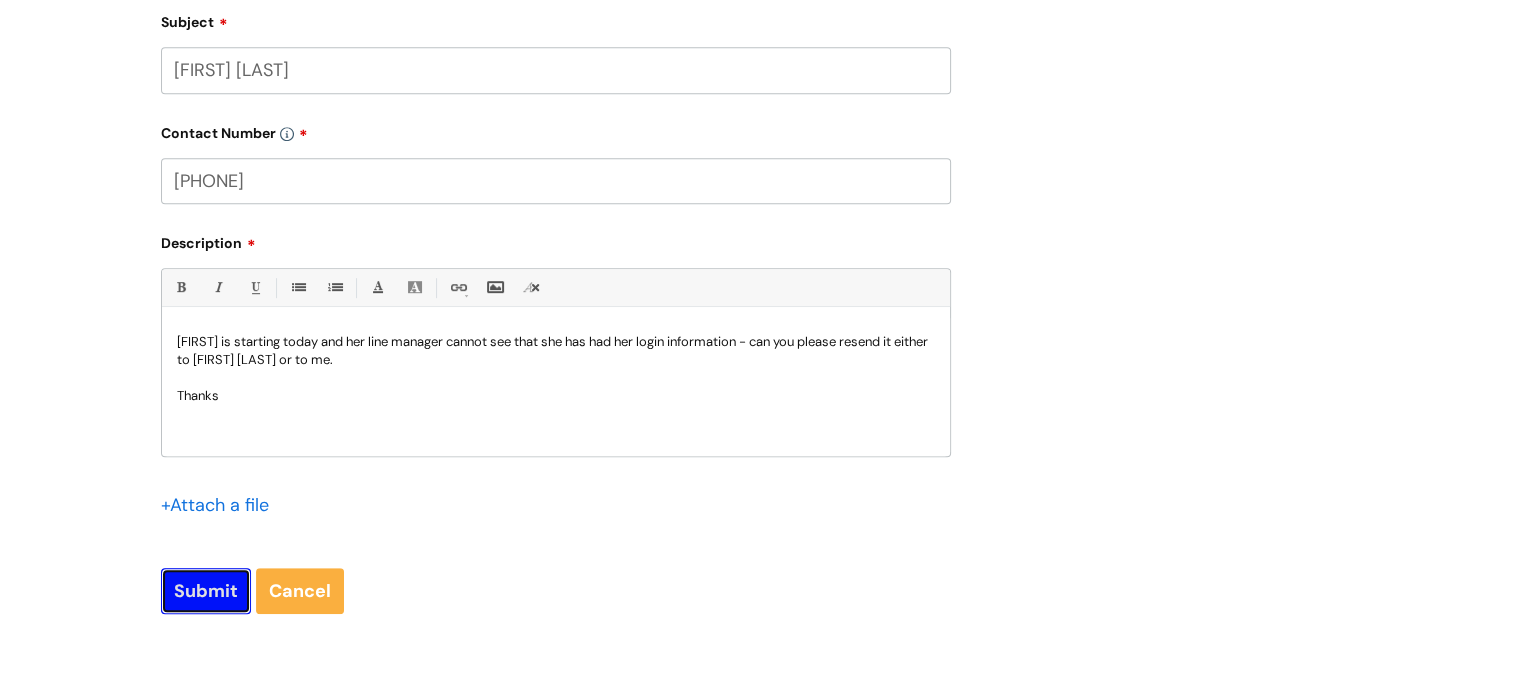 click on "Submit" at bounding box center (206, 591) 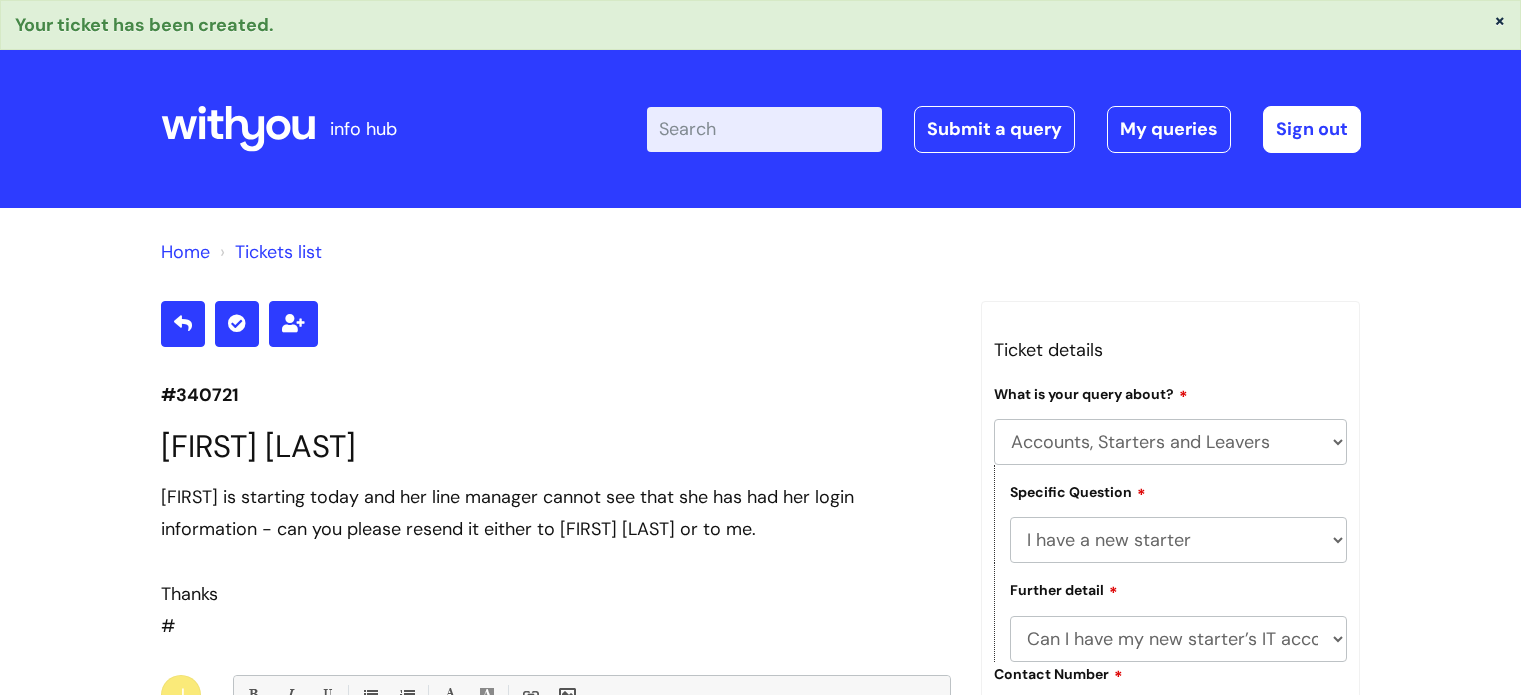 select on "Accounts, Starters and Leavers" 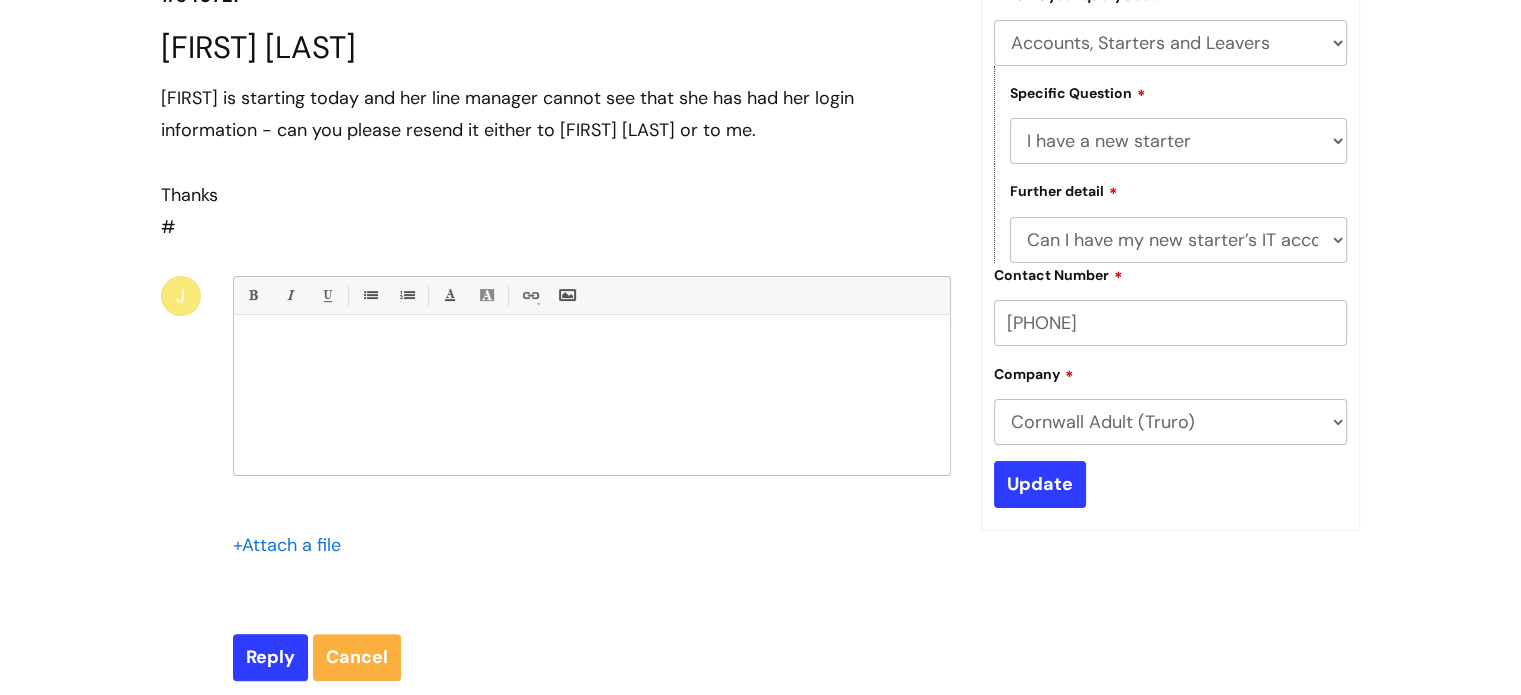 scroll, scrollTop: 0, scrollLeft: 0, axis: both 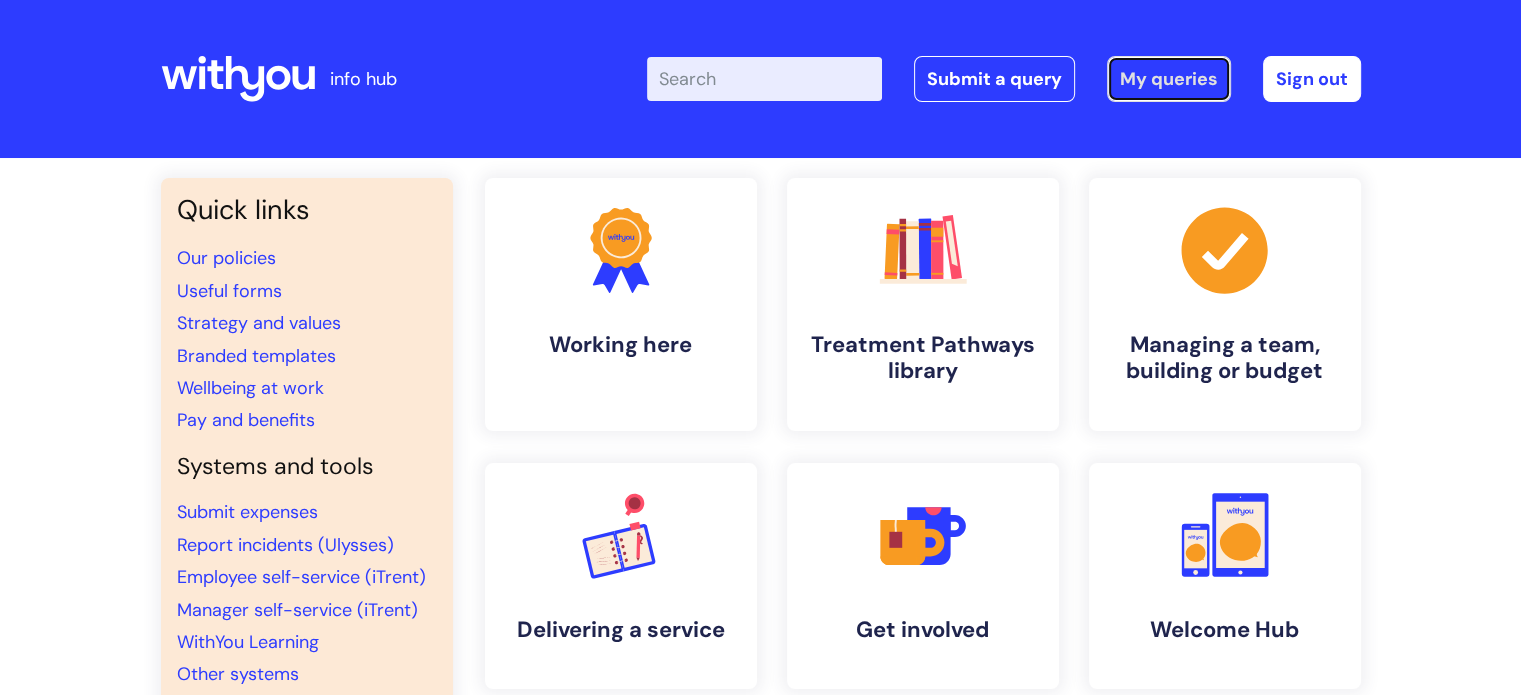 click on "My queries" at bounding box center [1169, 79] 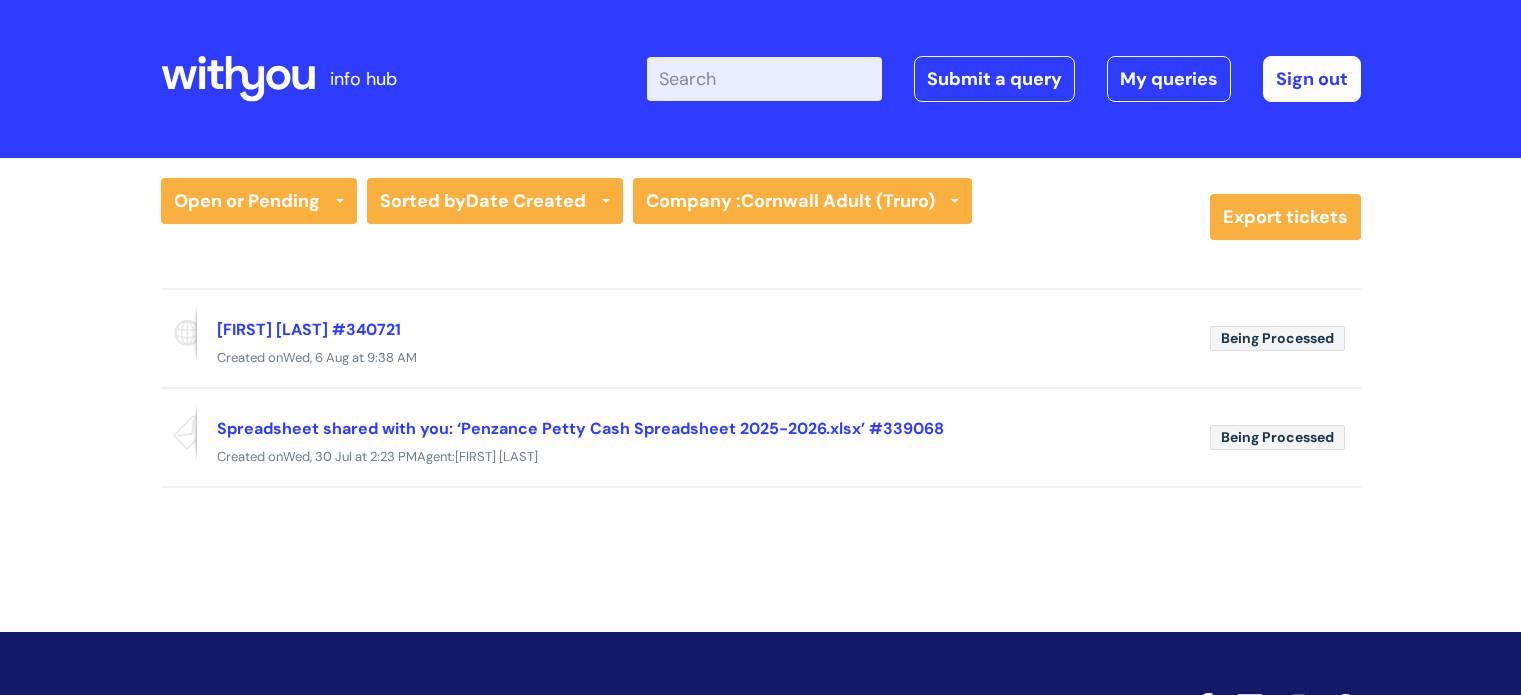 scroll, scrollTop: 0, scrollLeft: 0, axis: both 